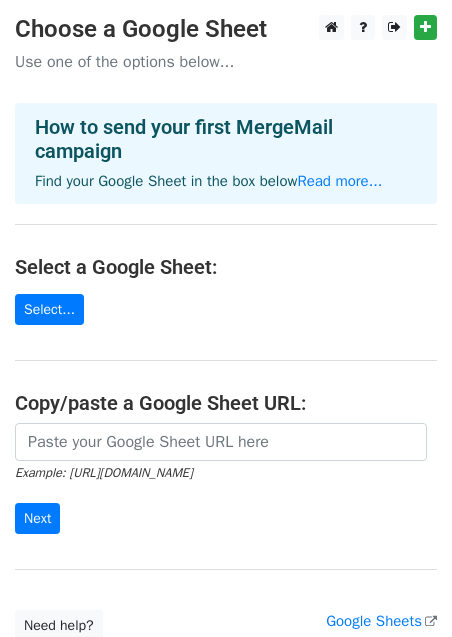 scroll, scrollTop: 0, scrollLeft: 0, axis: both 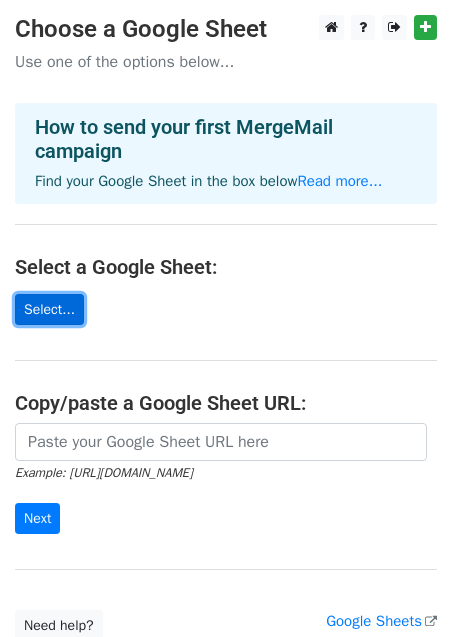click on "Select..." at bounding box center (49, 309) 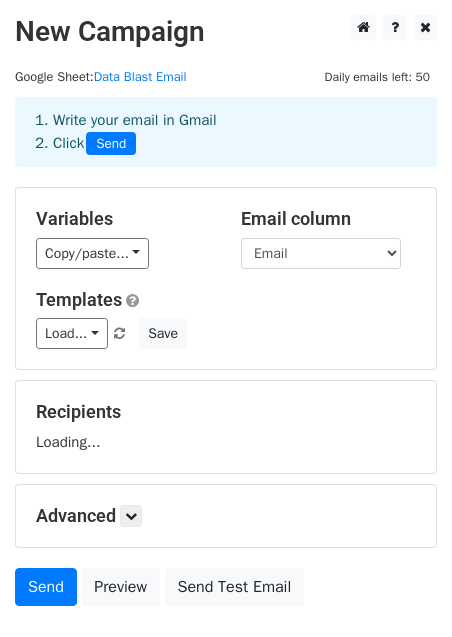 scroll, scrollTop: 0, scrollLeft: 0, axis: both 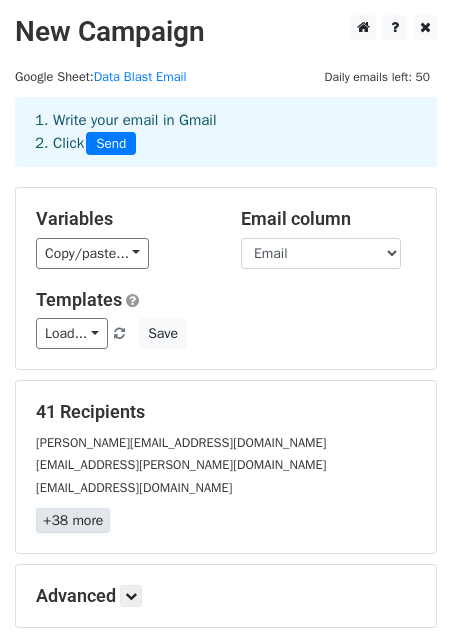 click on "+38 more" at bounding box center [73, 520] 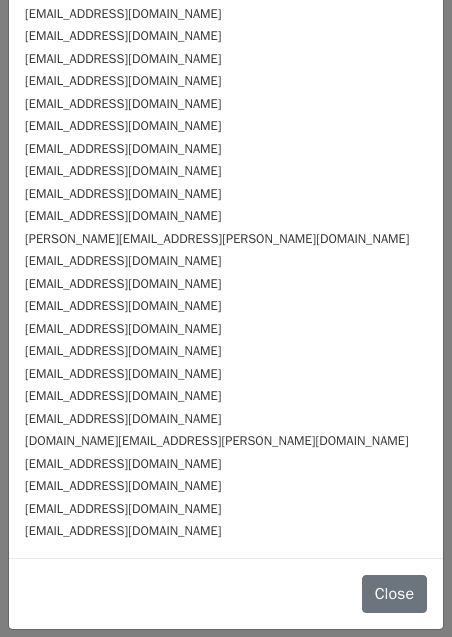 scroll, scrollTop: 0, scrollLeft: 0, axis: both 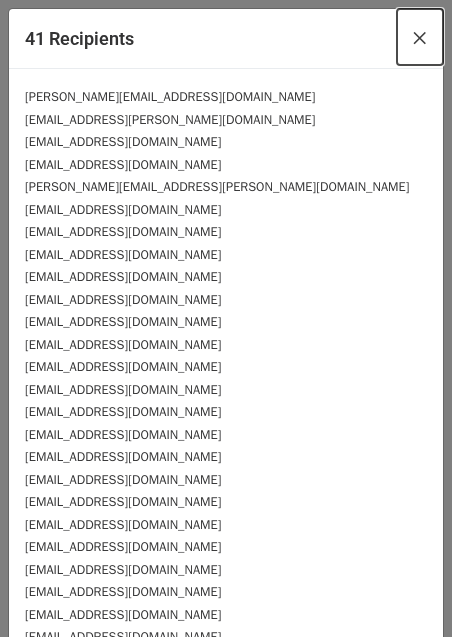click on "×" at bounding box center (420, 37) 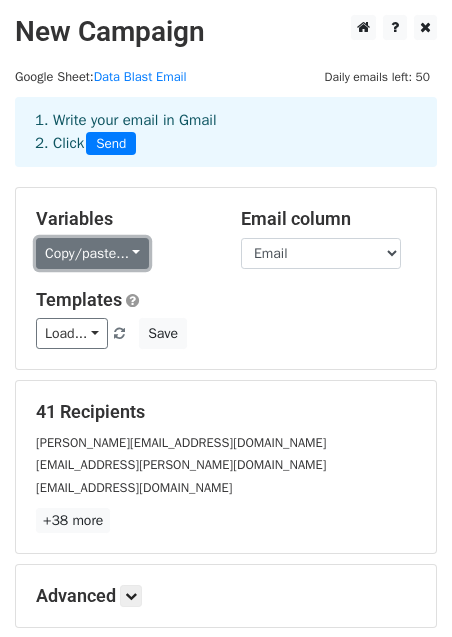 click on "Copy/paste..." at bounding box center (92, 253) 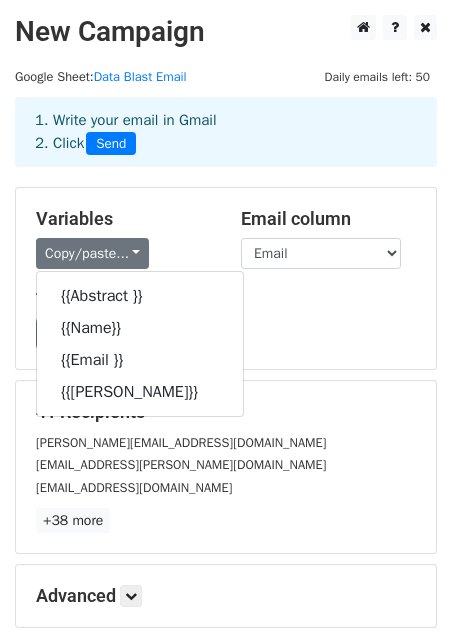 click on "Variables" at bounding box center [123, 219] 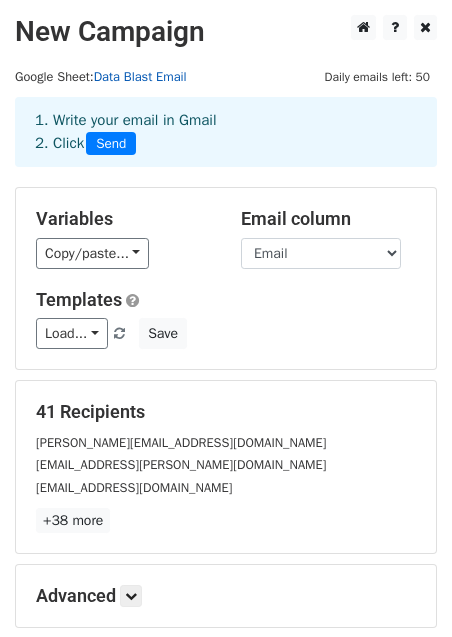 click on "Data Blast Email" at bounding box center [140, 77] 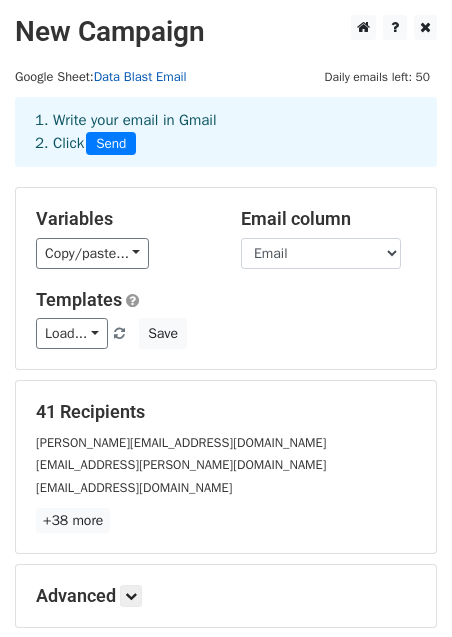 click on "Data Blast Email" at bounding box center [140, 77] 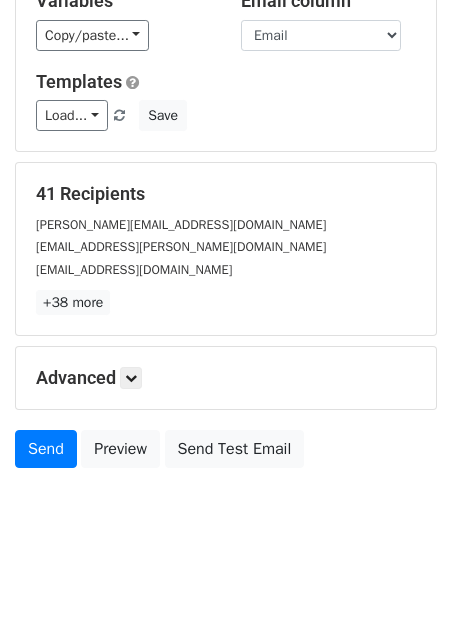 scroll, scrollTop: 219, scrollLeft: 0, axis: vertical 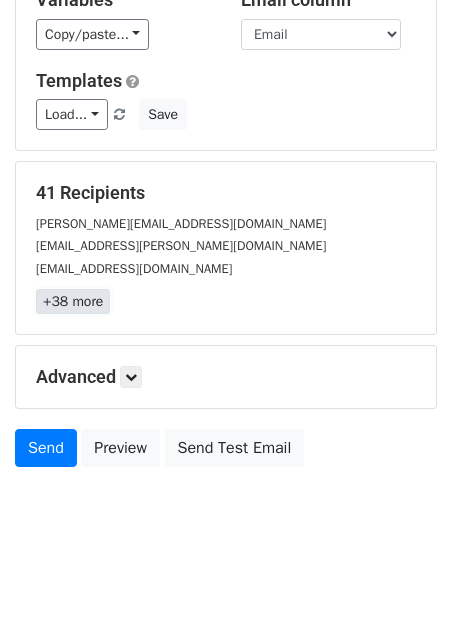 click on "+38 more" at bounding box center [73, 301] 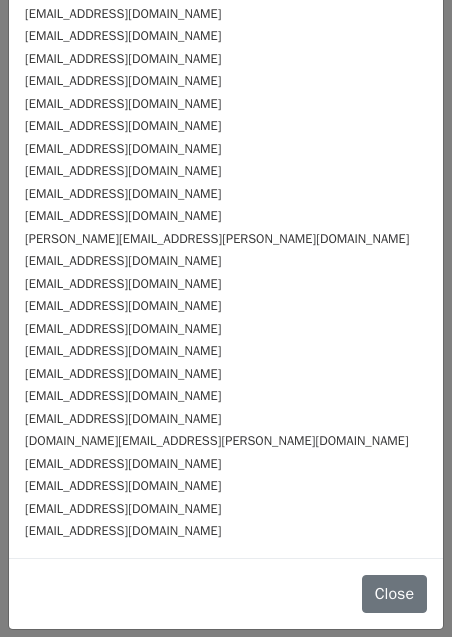 scroll, scrollTop: 0, scrollLeft: 0, axis: both 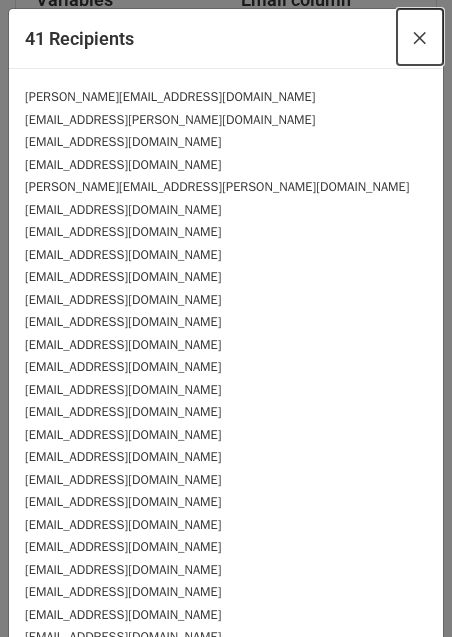 click on "×" at bounding box center [420, 37] 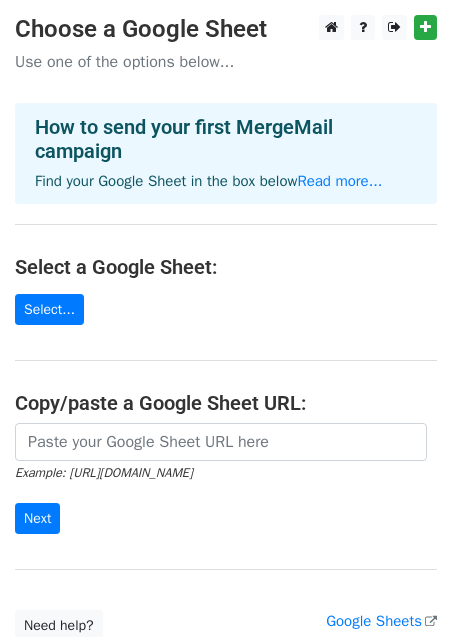 scroll, scrollTop: 0, scrollLeft: 0, axis: both 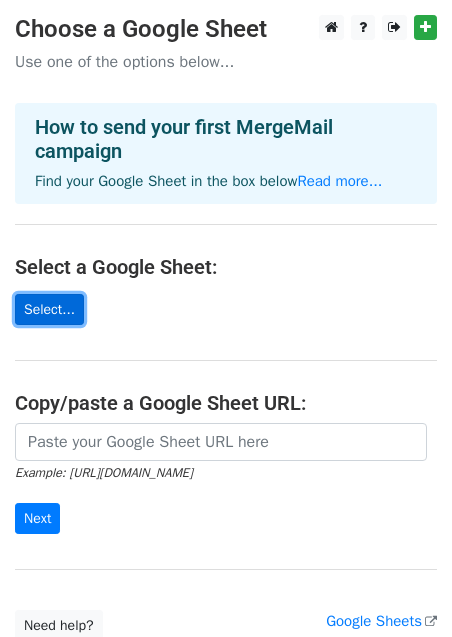 click on "Select..." at bounding box center [49, 309] 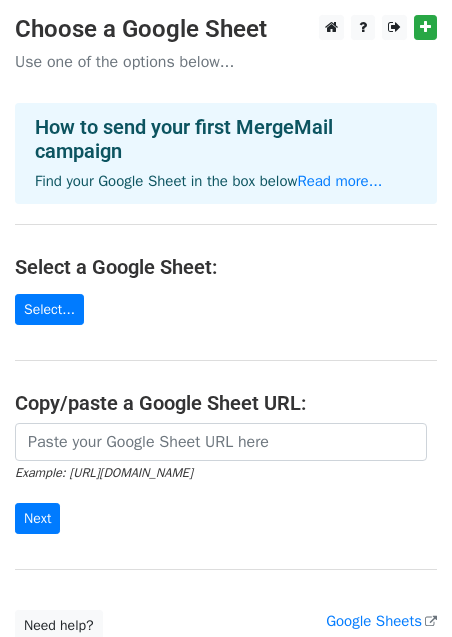 scroll, scrollTop: 0, scrollLeft: 0, axis: both 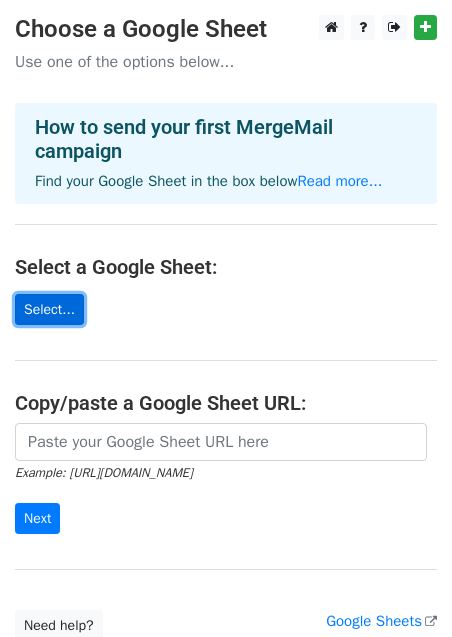 click on "Select..." at bounding box center [49, 309] 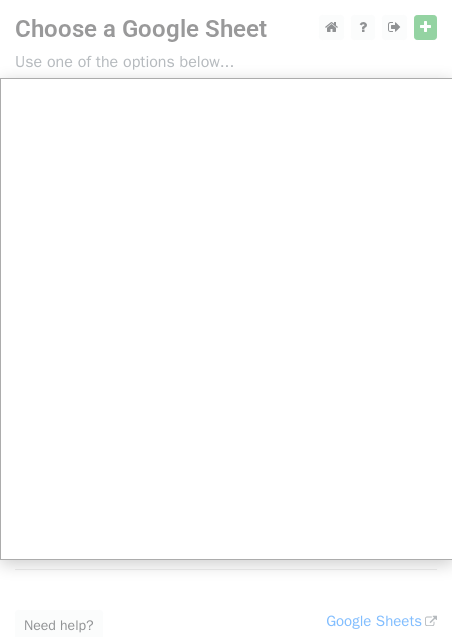 scroll, scrollTop: 0, scrollLeft: 0, axis: both 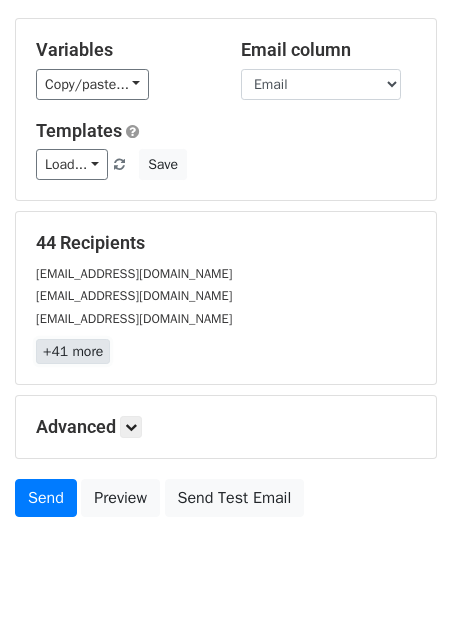 click on "+41 more" at bounding box center [73, 351] 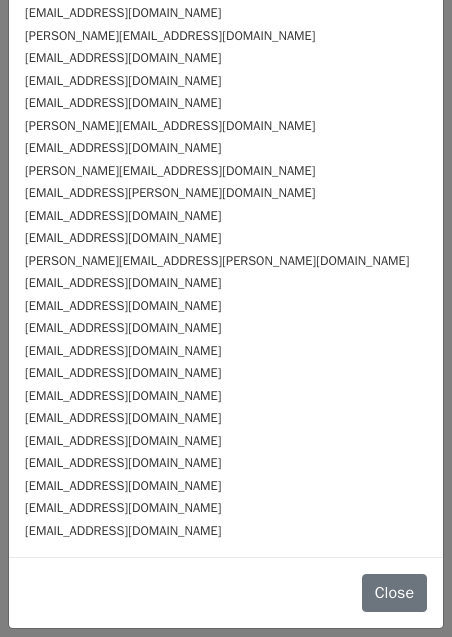 scroll, scrollTop: 0, scrollLeft: 0, axis: both 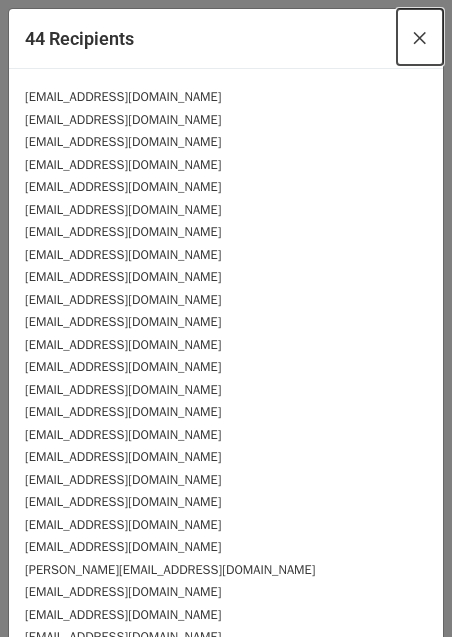 click on "×" at bounding box center (420, 37) 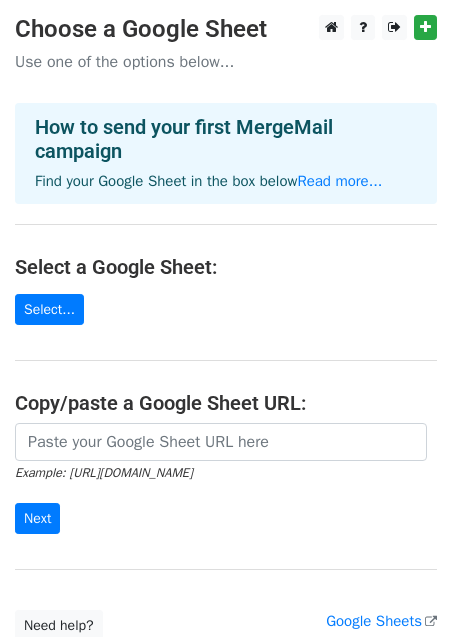 scroll, scrollTop: 0, scrollLeft: 0, axis: both 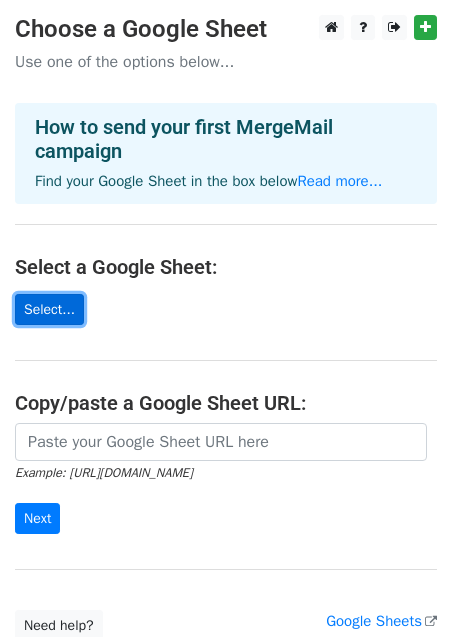 click on "Select..." at bounding box center [49, 309] 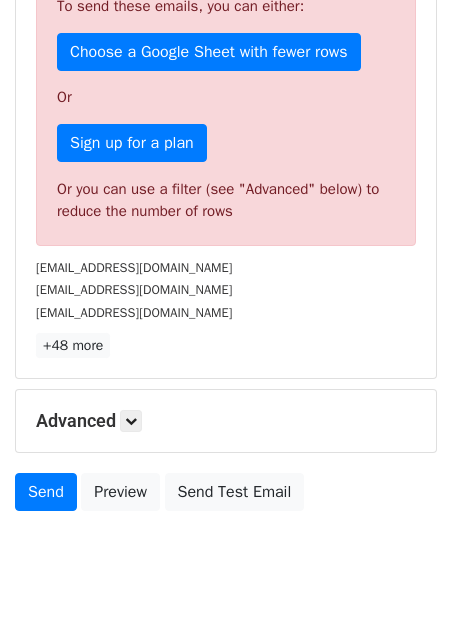 scroll, scrollTop: 610, scrollLeft: 0, axis: vertical 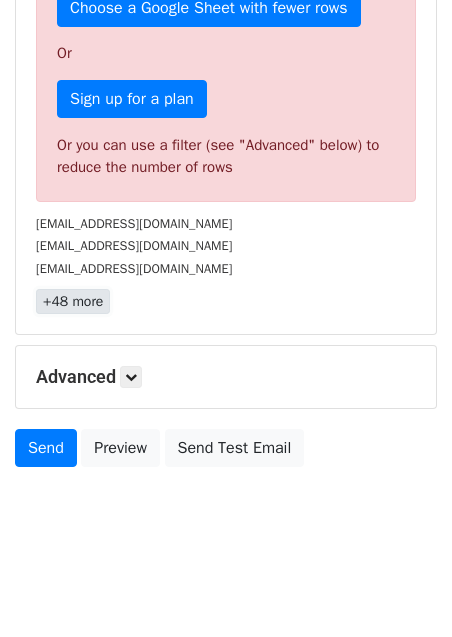 click on "+48 more" at bounding box center (73, 301) 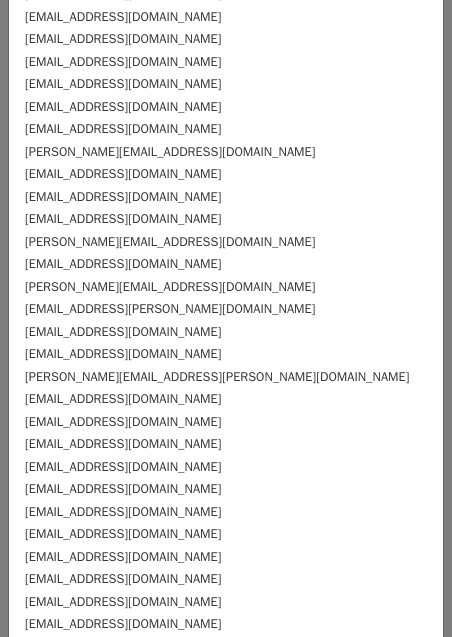 scroll, scrollTop: 691, scrollLeft: 0, axis: vertical 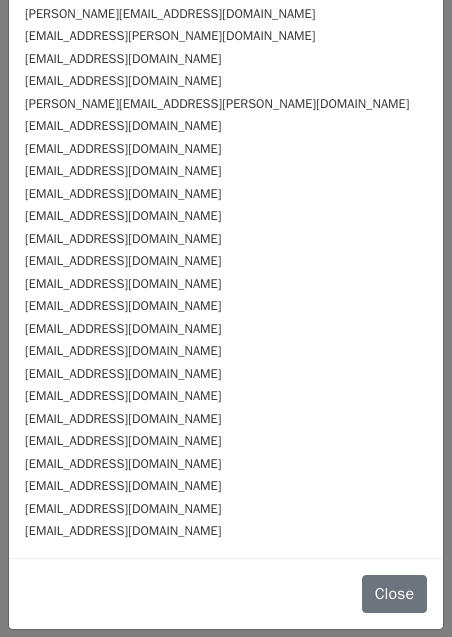click on "[EMAIL_ADDRESS][DOMAIN_NAME]" at bounding box center (226, 418) 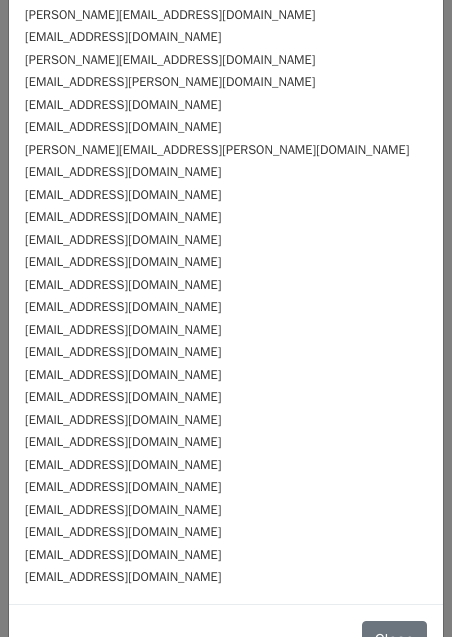 scroll, scrollTop: 691, scrollLeft: 0, axis: vertical 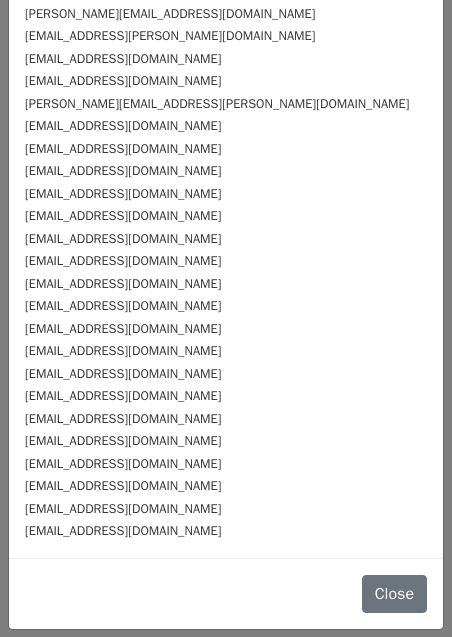 click on "polytechnickatsina@gmail.com" at bounding box center (123, 81) 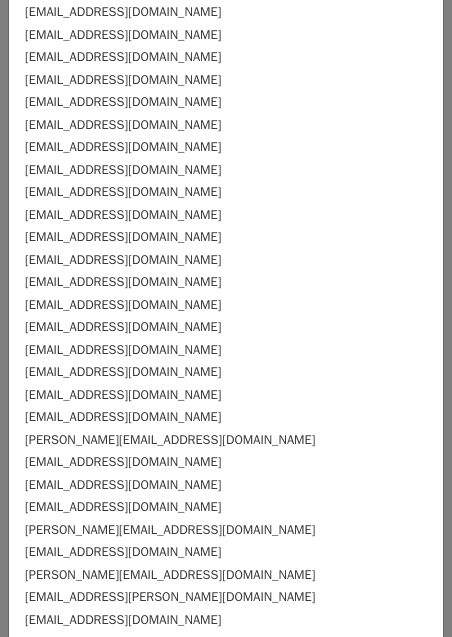 scroll, scrollTop: 0, scrollLeft: 0, axis: both 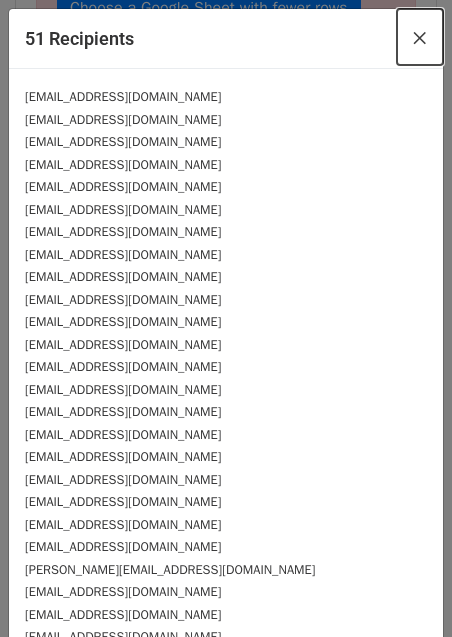 click on "×" at bounding box center [420, 37] 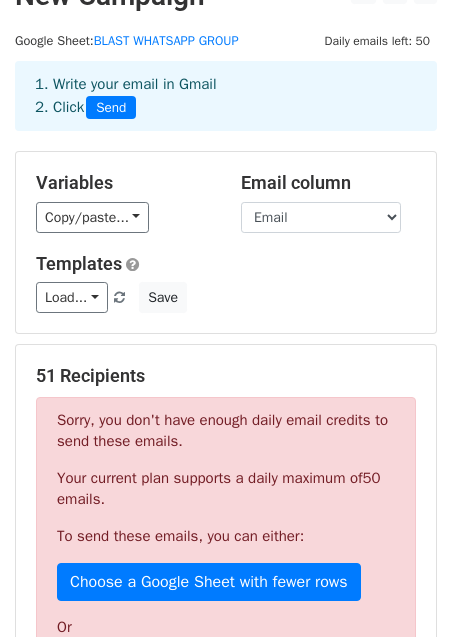 scroll, scrollTop: 256, scrollLeft: 0, axis: vertical 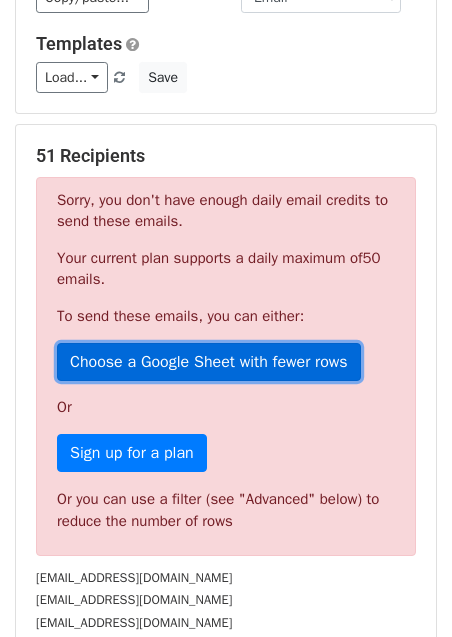 click on "Choose a Google Sheet with fewer rows" at bounding box center [209, 362] 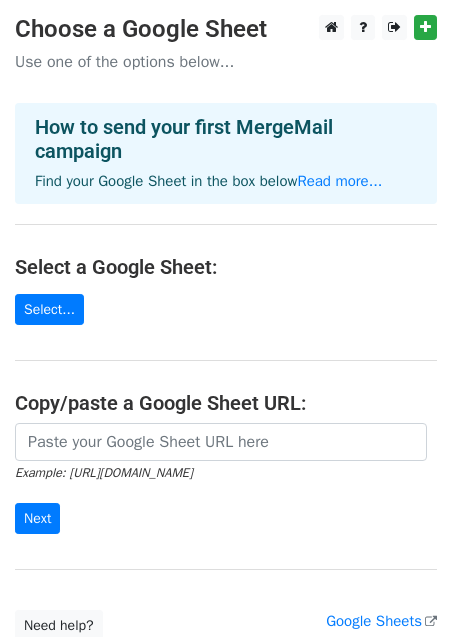 scroll, scrollTop: 0, scrollLeft: 0, axis: both 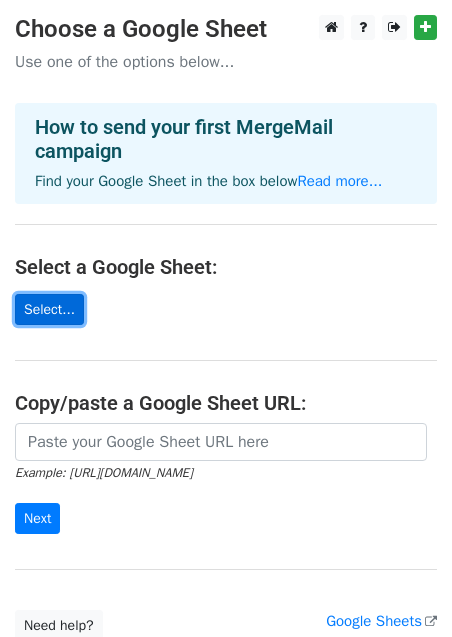 click on "Select..." at bounding box center (49, 309) 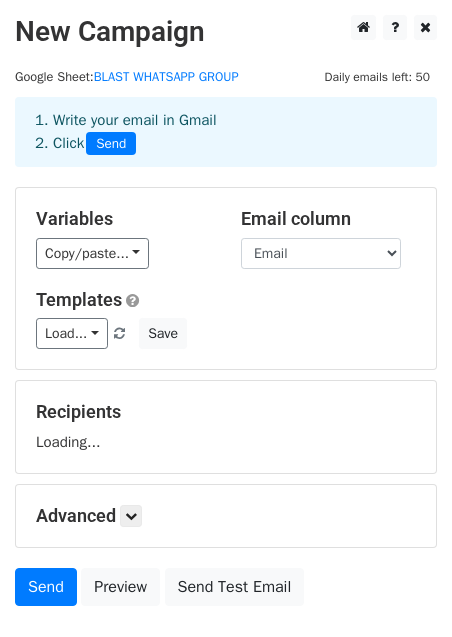 scroll, scrollTop: 0, scrollLeft: 0, axis: both 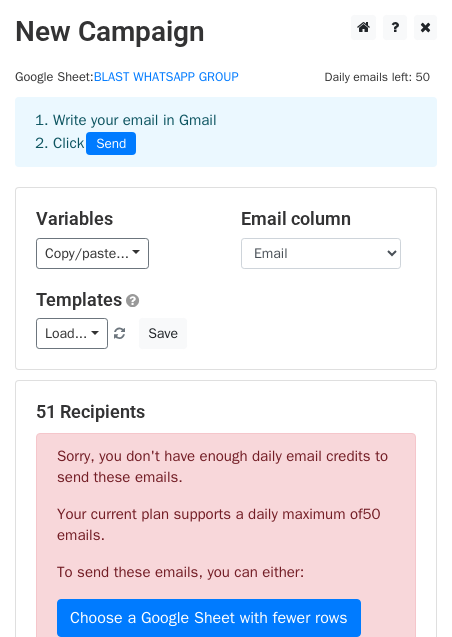 click on "51 Recipients" at bounding box center (226, 412) 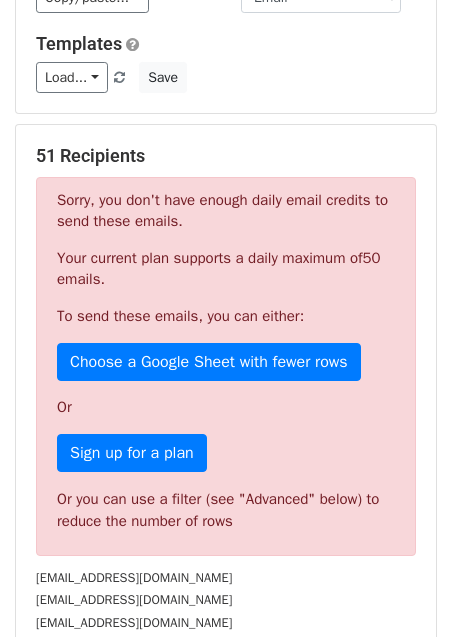 scroll, scrollTop: 406, scrollLeft: 0, axis: vertical 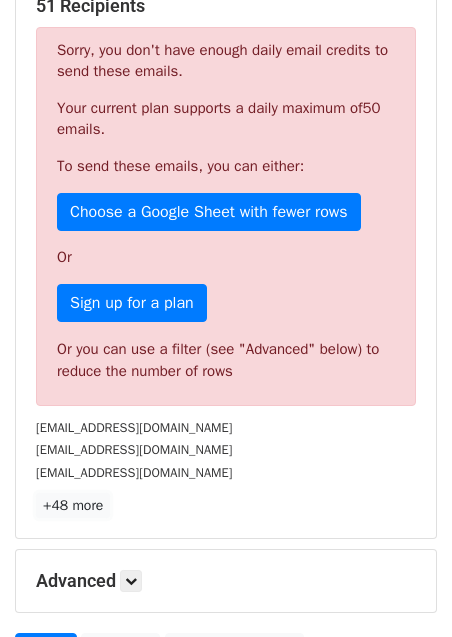 click on "+48 more" at bounding box center [73, 505] 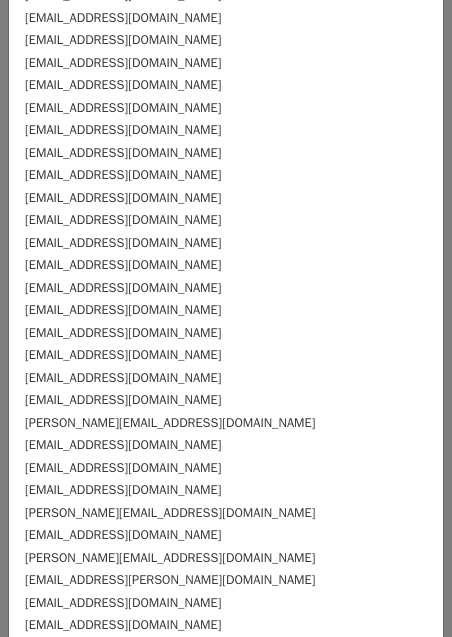 scroll, scrollTop: 0, scrollLeft: 0, axis: both 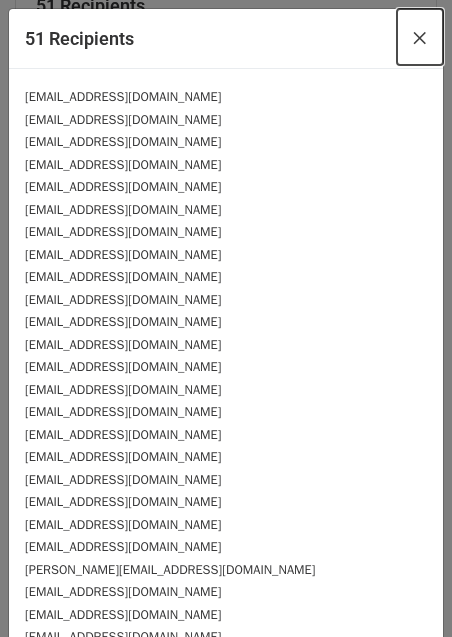 click on "×" at bounding box center (420, 37) 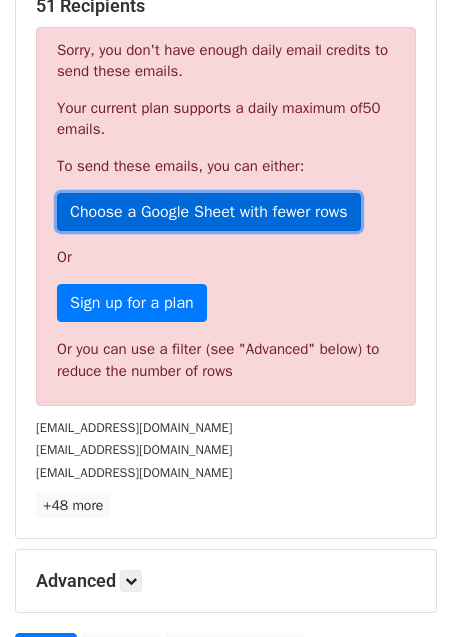 click on "Choose a Google Sheet with fewer rows" at bounding box center [209, 212] 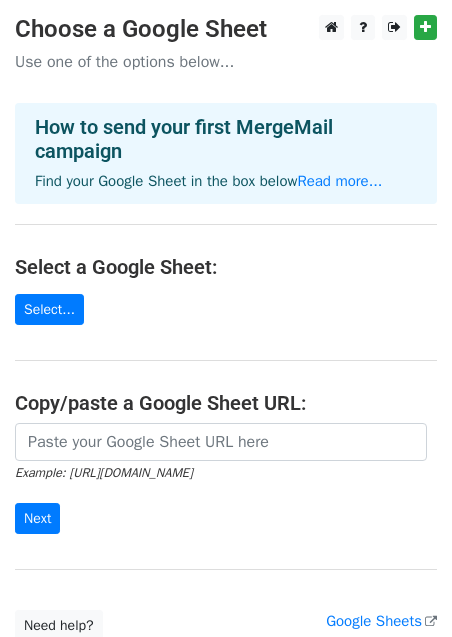 scroll, scrollTop: 0, scrollLeft: 0, axis: both 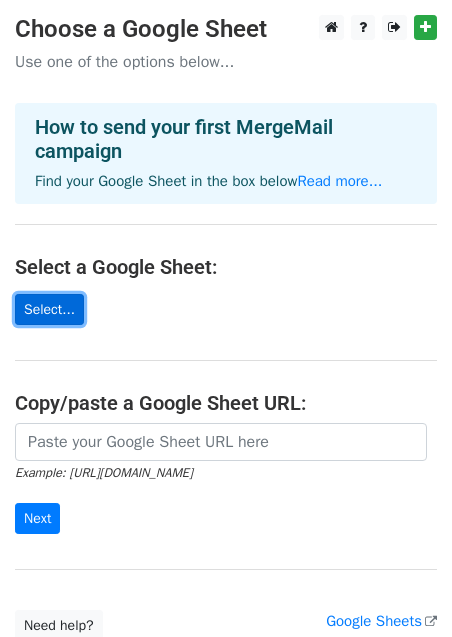 click on "Select..." at bounding box center (49, 309) 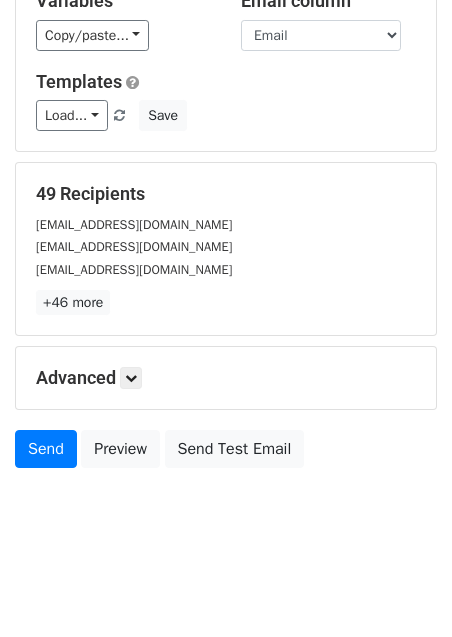 scroll, scrollTop: 219, scrollLeft: 0, axis: vertical 